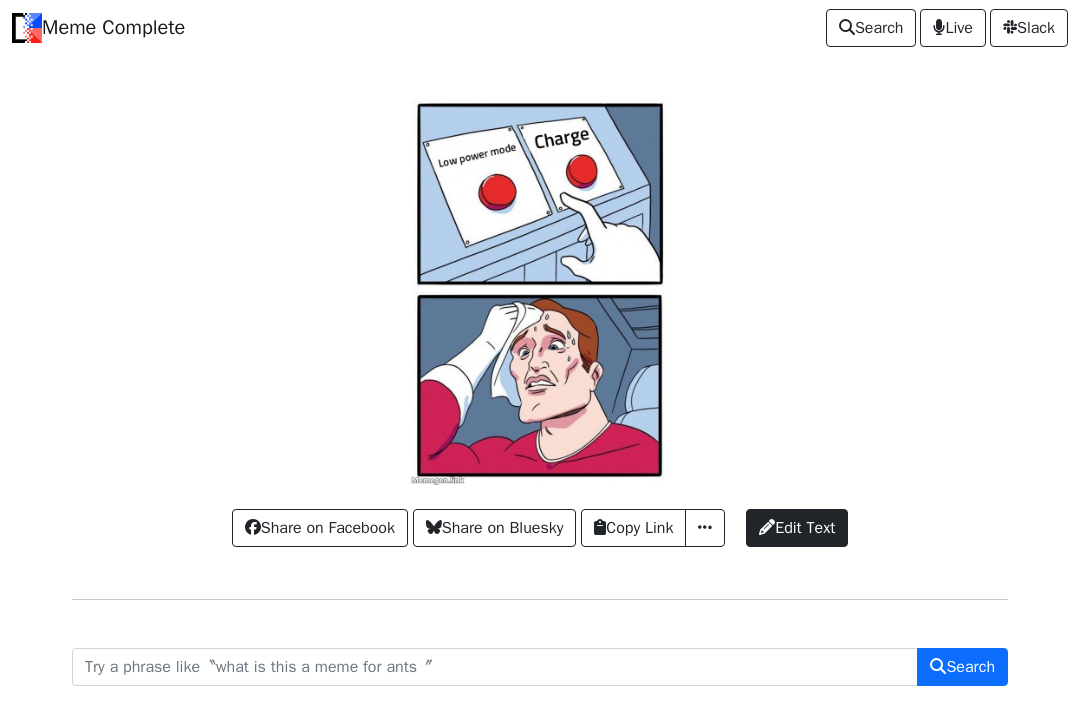 scroll, scrollTop: 0, scrollLeft: 0, axis: both 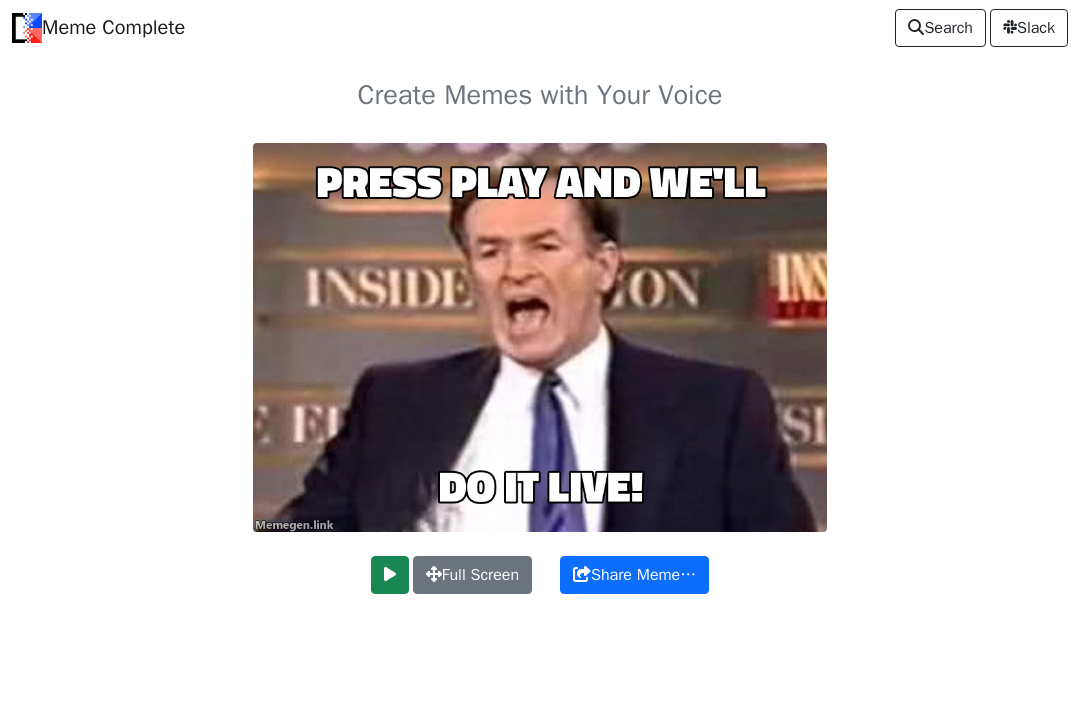 click at bounding box center [390, 574] 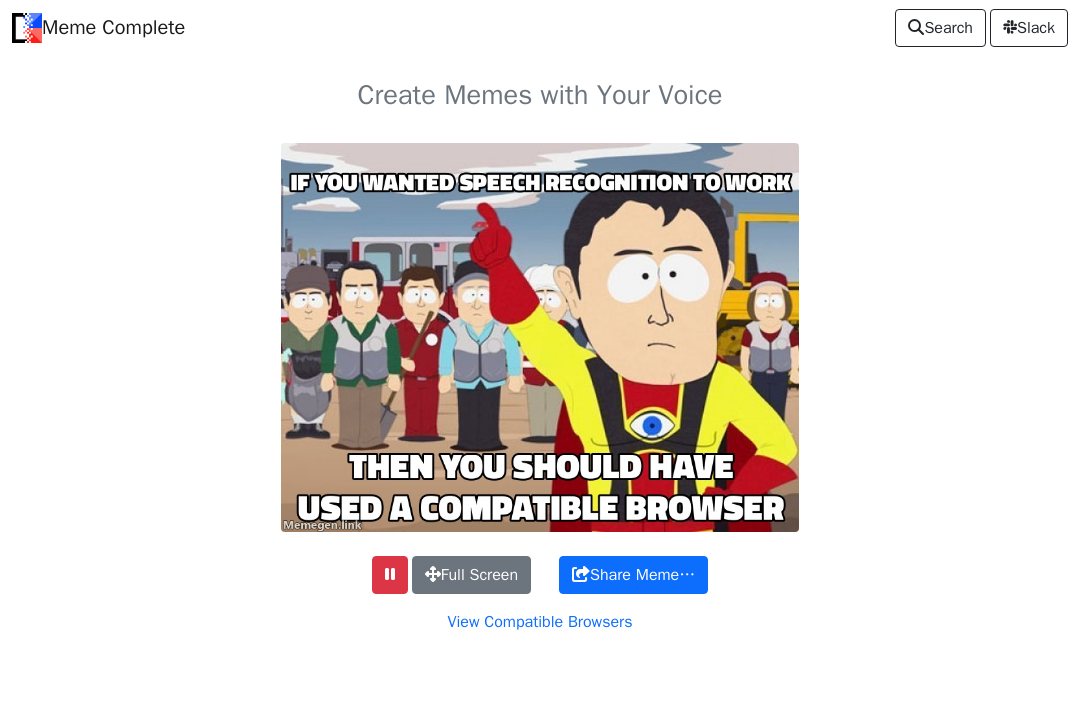 click on "Full Screen" at bounding box center (471, 575) 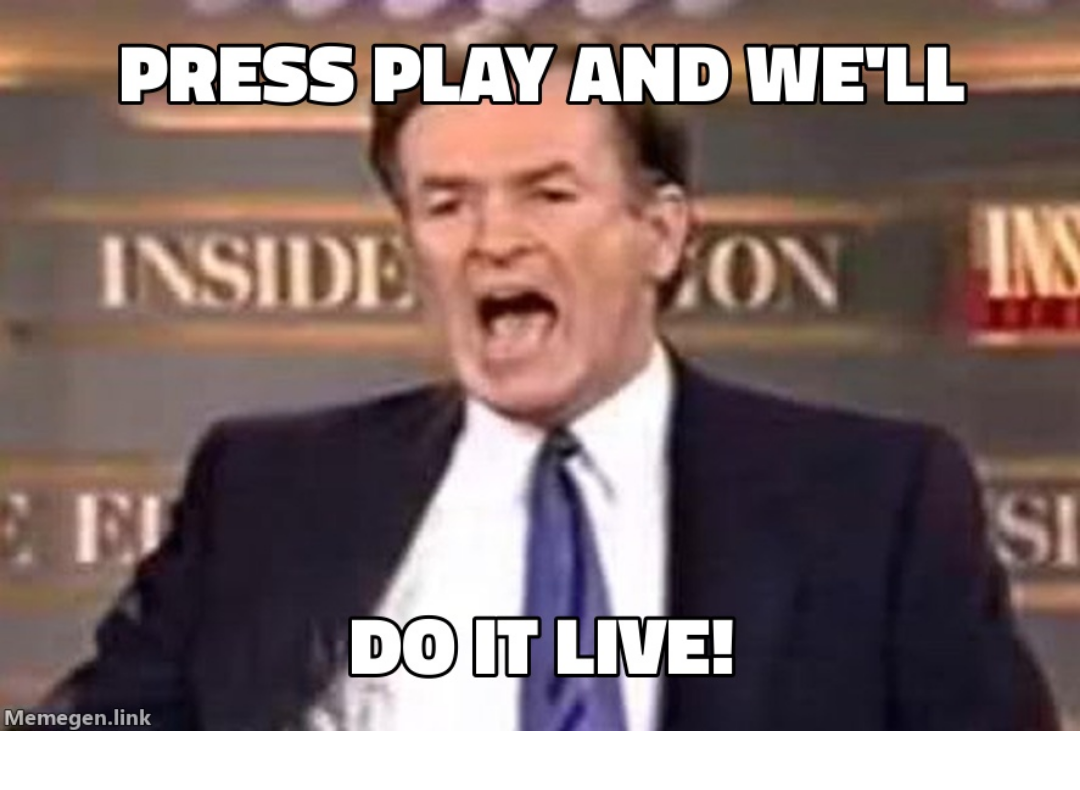 click at bounding box center [540, 395] 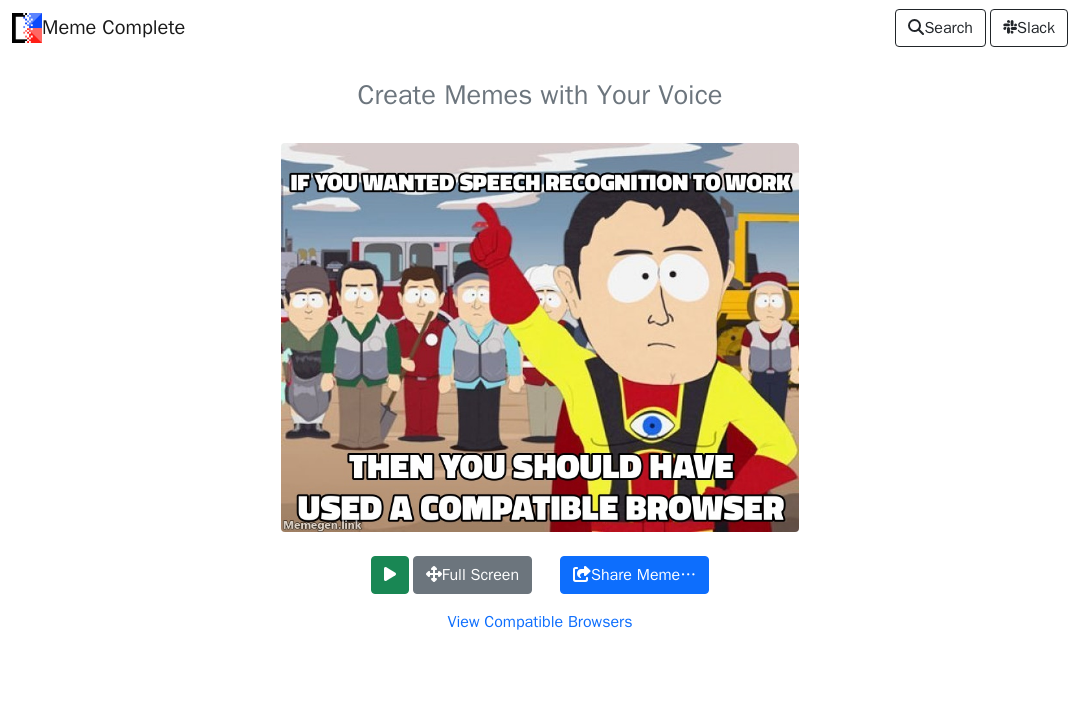click at bounding box center (540, 337) 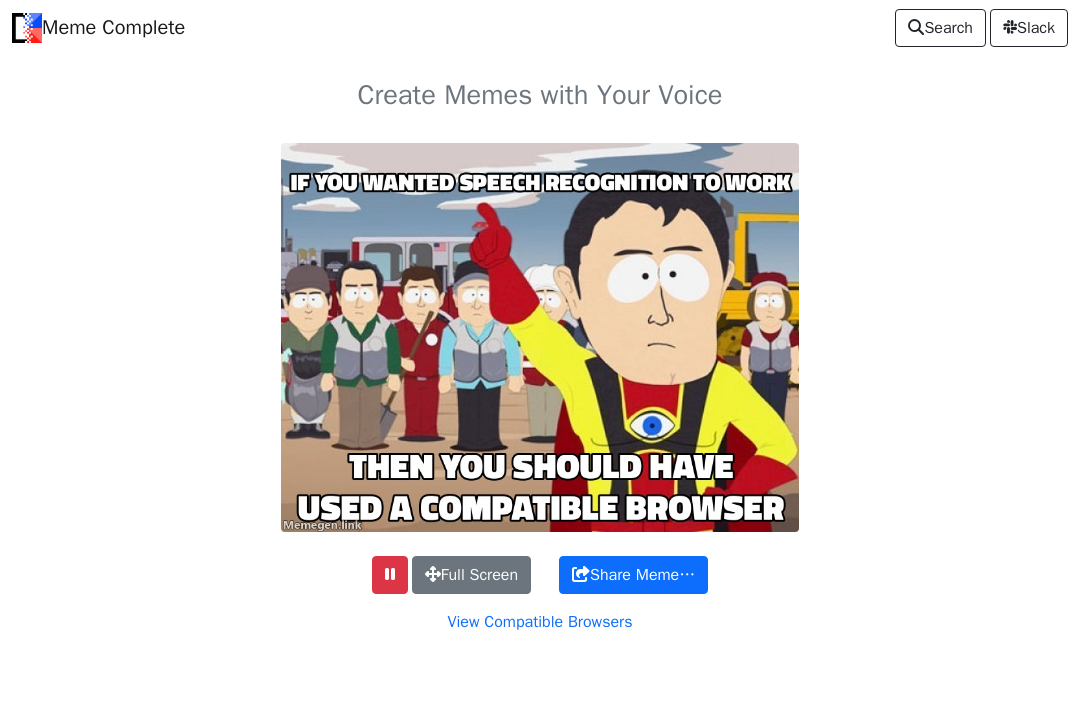 click at bounding box center (540, 337) 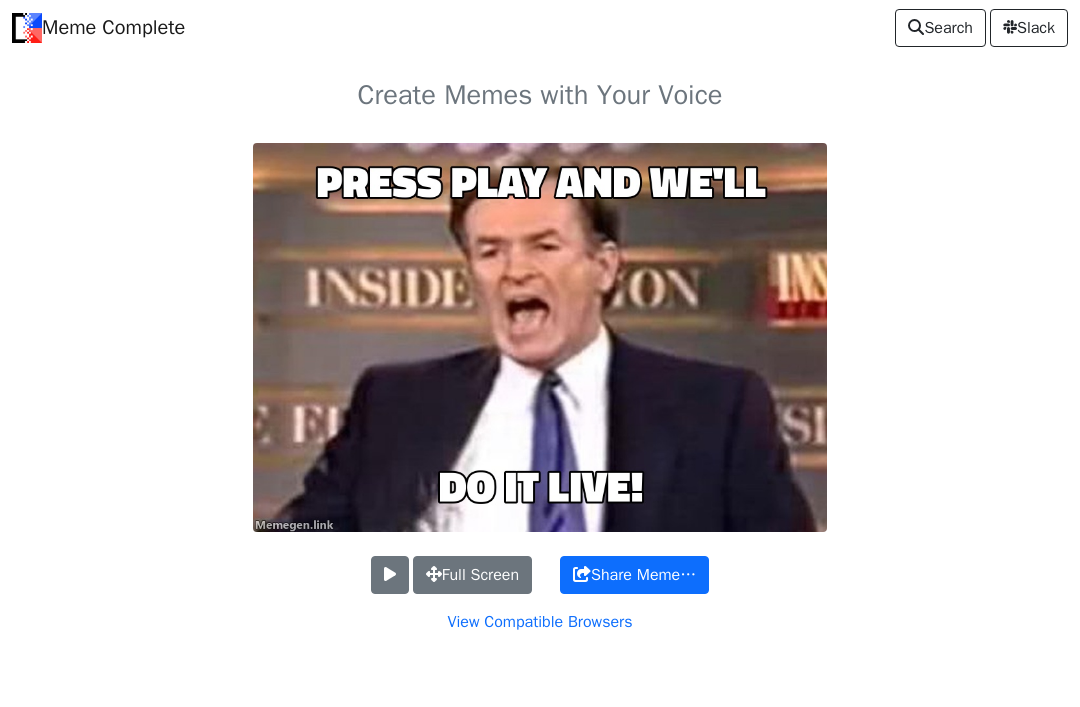 click on "Search" at bounding box center [940, 28] 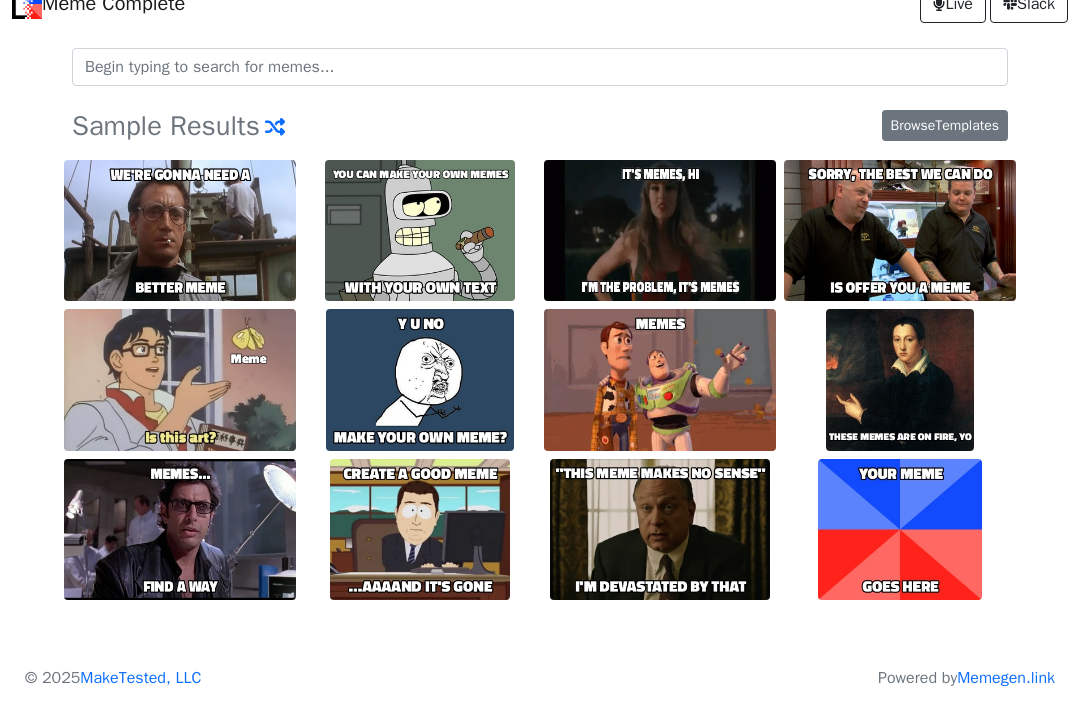 scroll, scrollTop: 0, scrollLeft: 0, axis: both 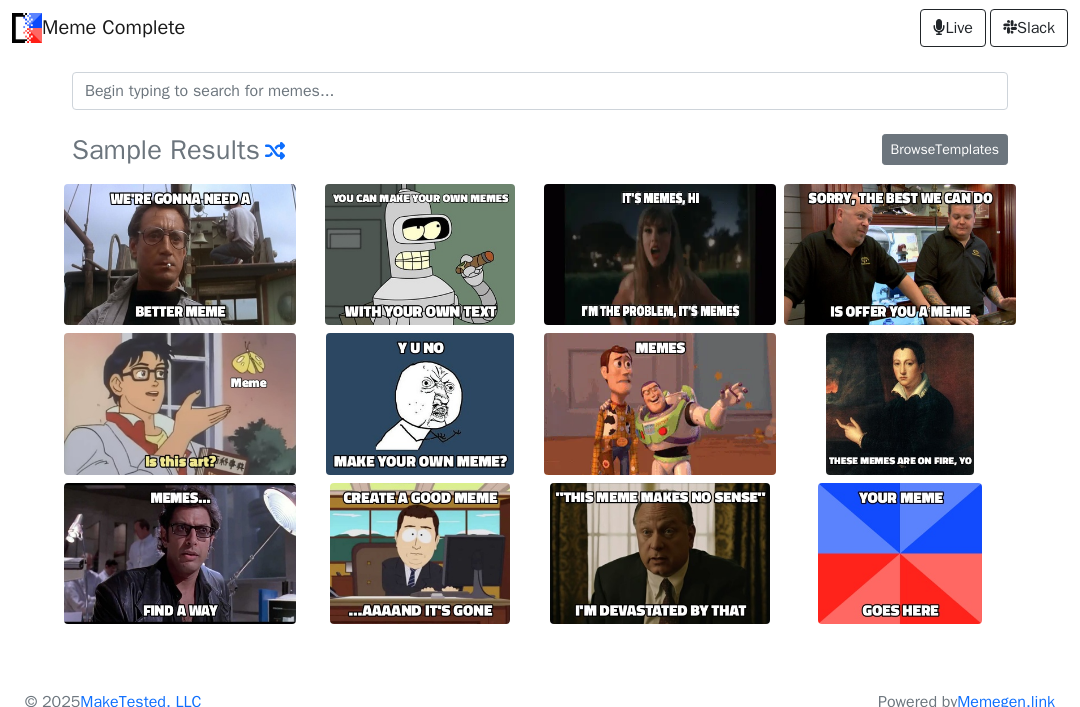 click at bounding box center [899, 403] 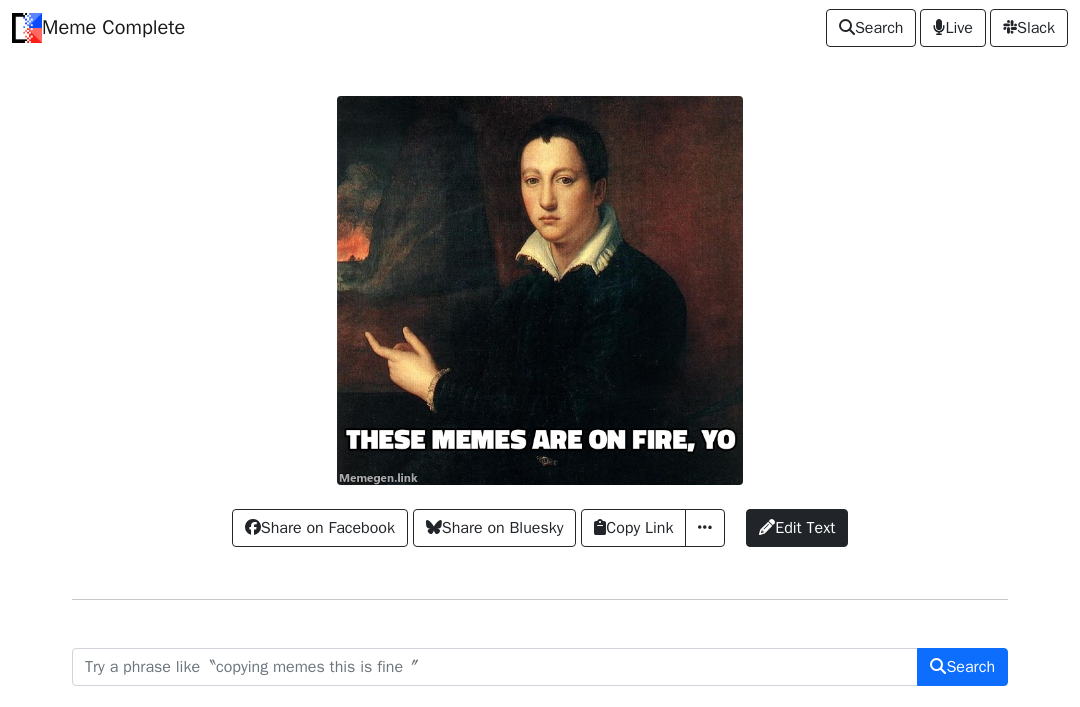 scroll, scrollTop: 0, scrollLeft: 0, axis: both 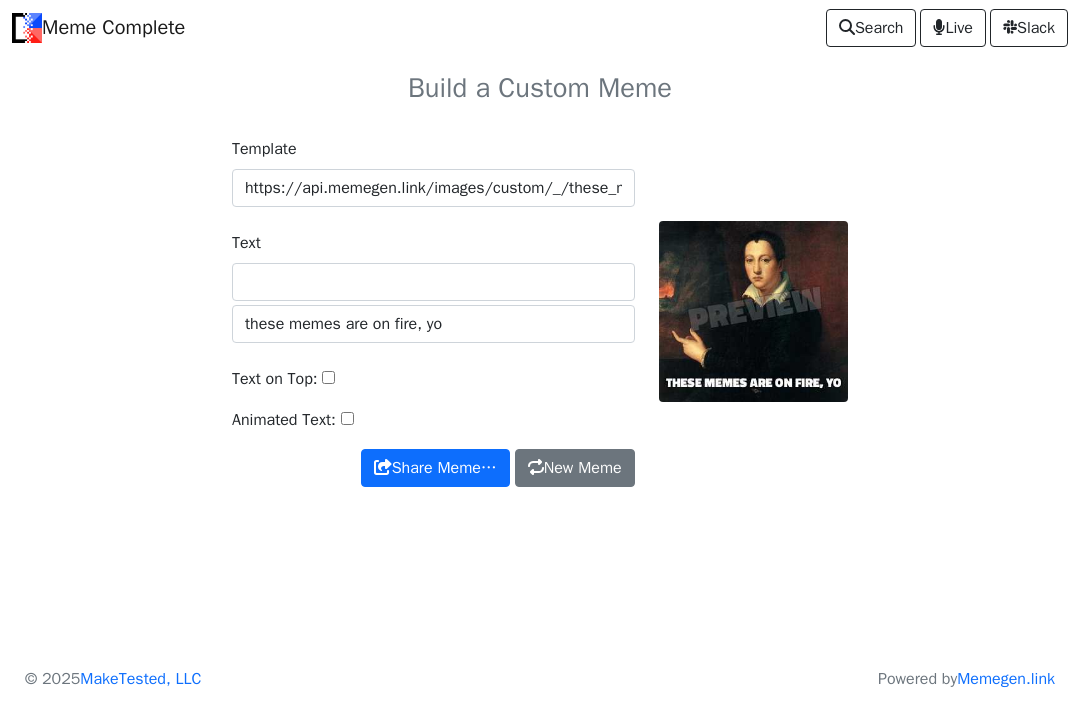 click on "Text" at bounding box center (433, 282) 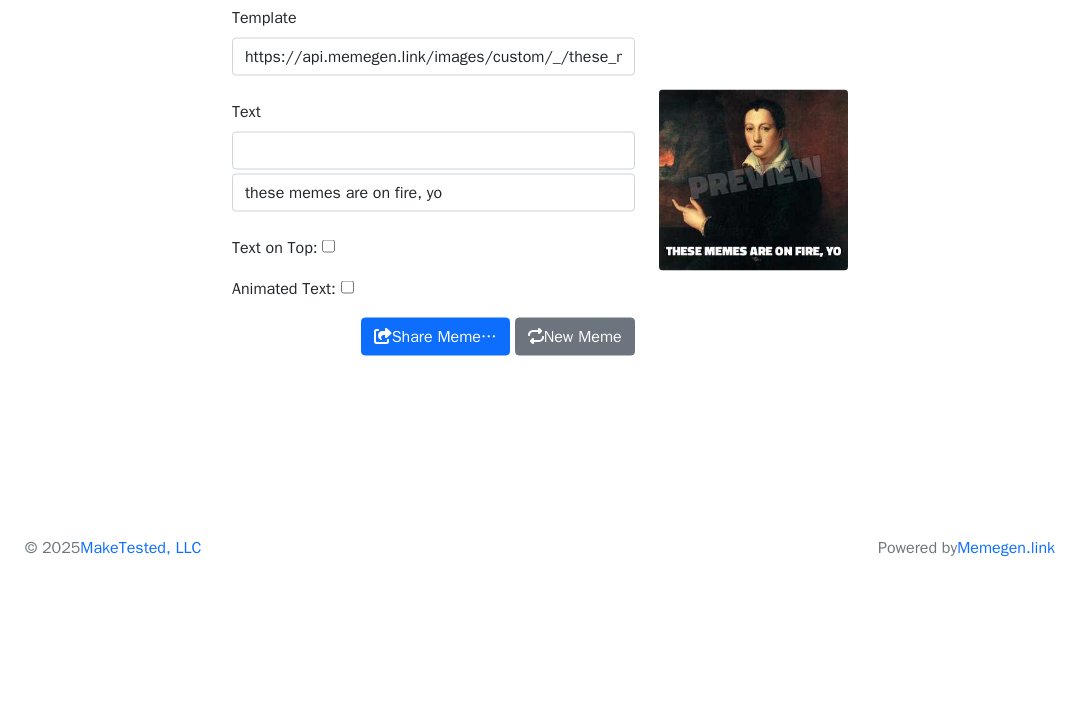 type on "B" 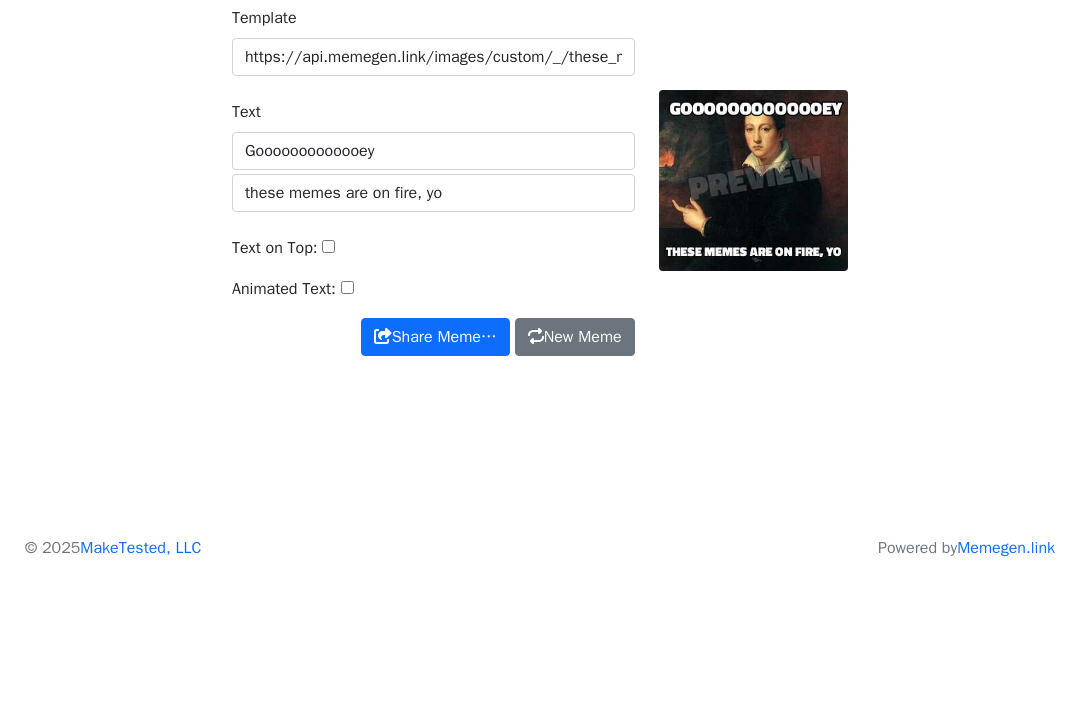 click on "Gooooooooooooey" at bounding box center [433, 282] 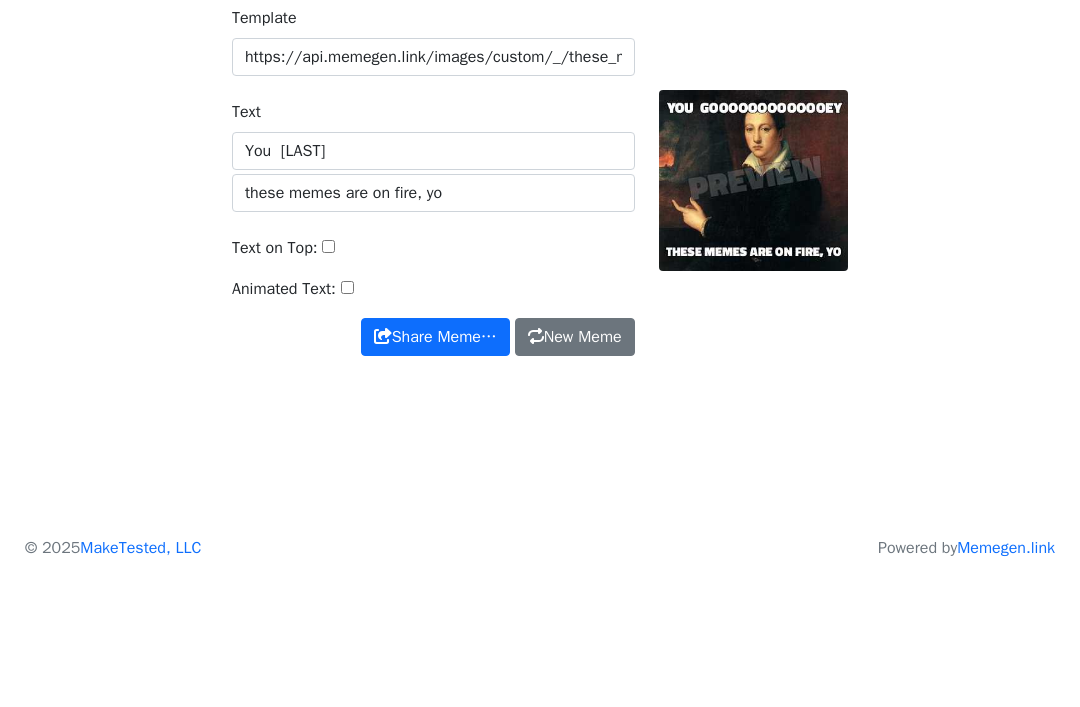 click on "You  Gooooooooooooey" at bounding box center [433, 282] 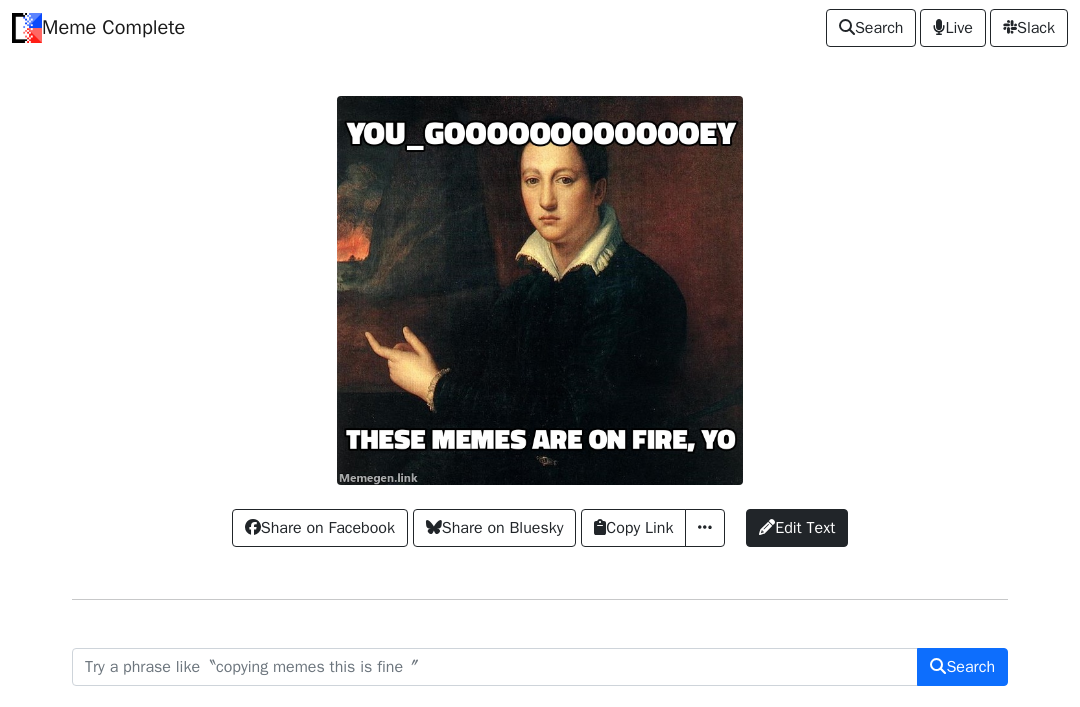 scroll, scrollTop: 0, scrollLeft: 0, axis: both 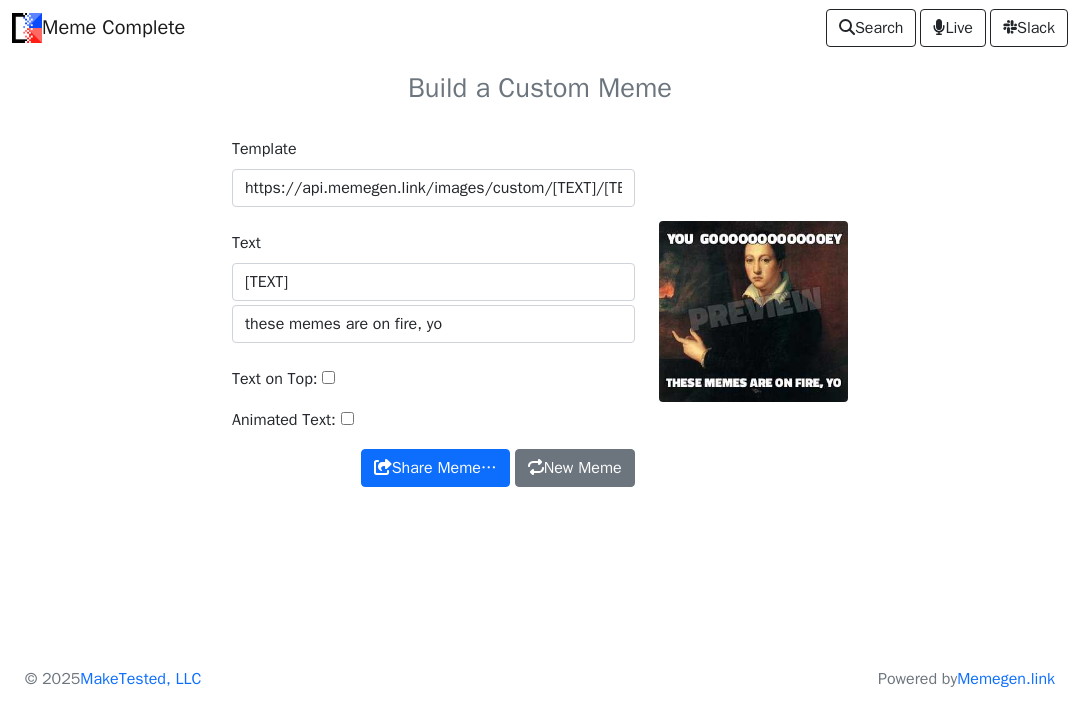 click on "[TEXT]" at bounding box center [433, 282] 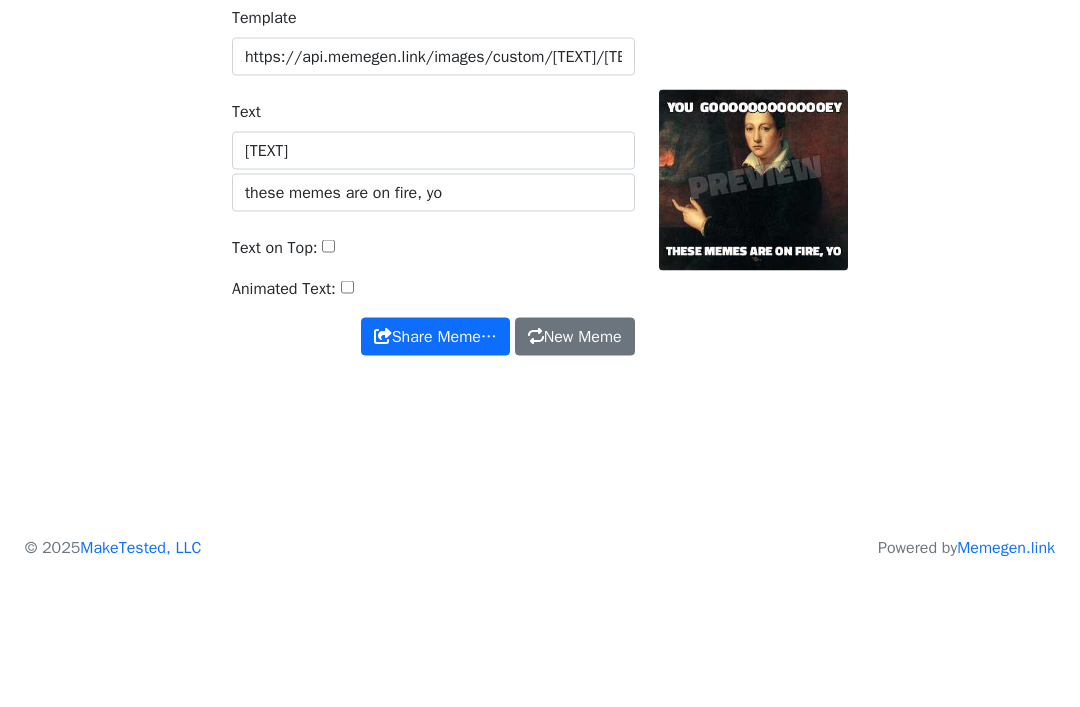 click on "you  gooooooooooooey" at bounding box center [433, 282] 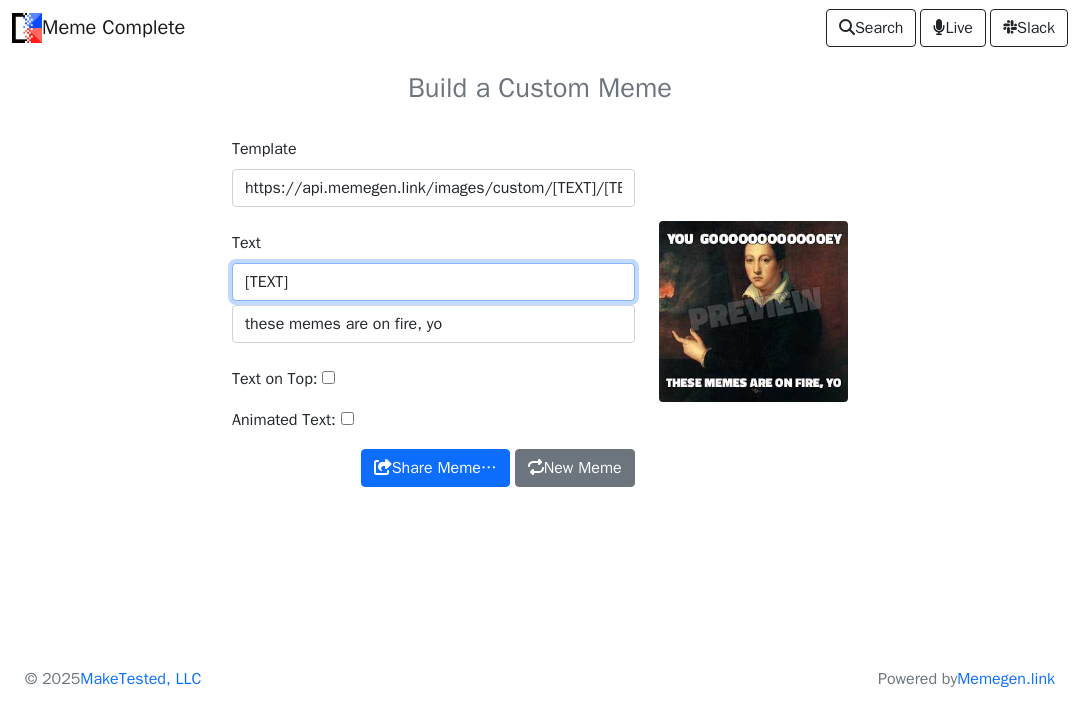 click on "you  gooooooooooooey" at bounding box center [433, 282] 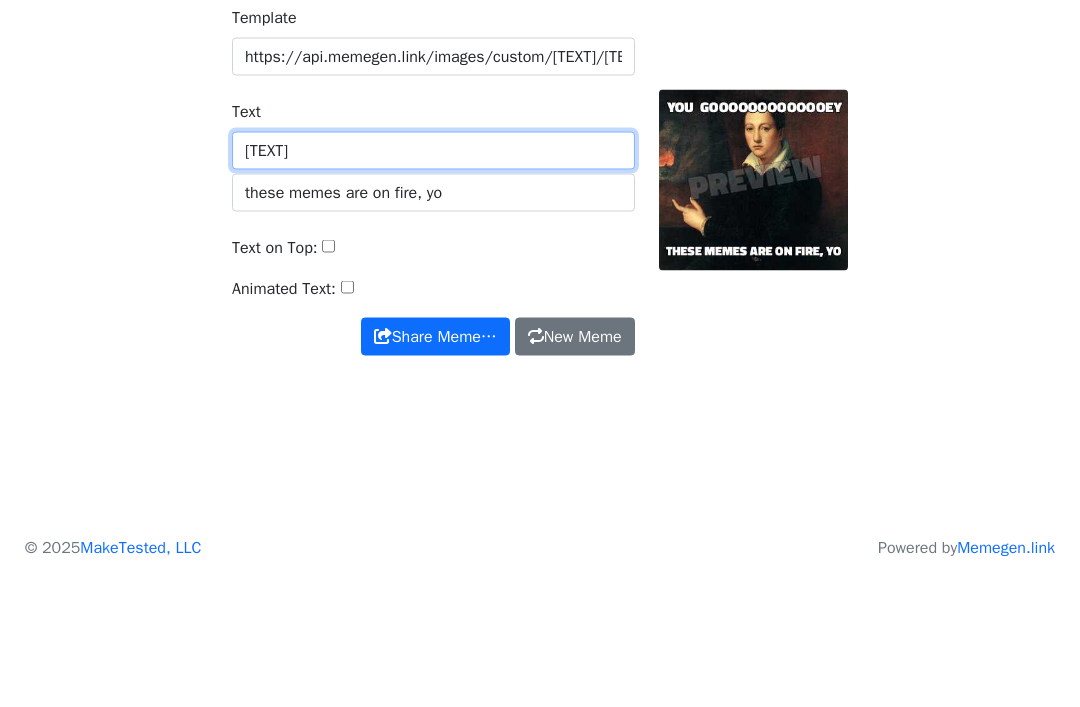 click on "Share Meme…" at bounding box center (435, 468) 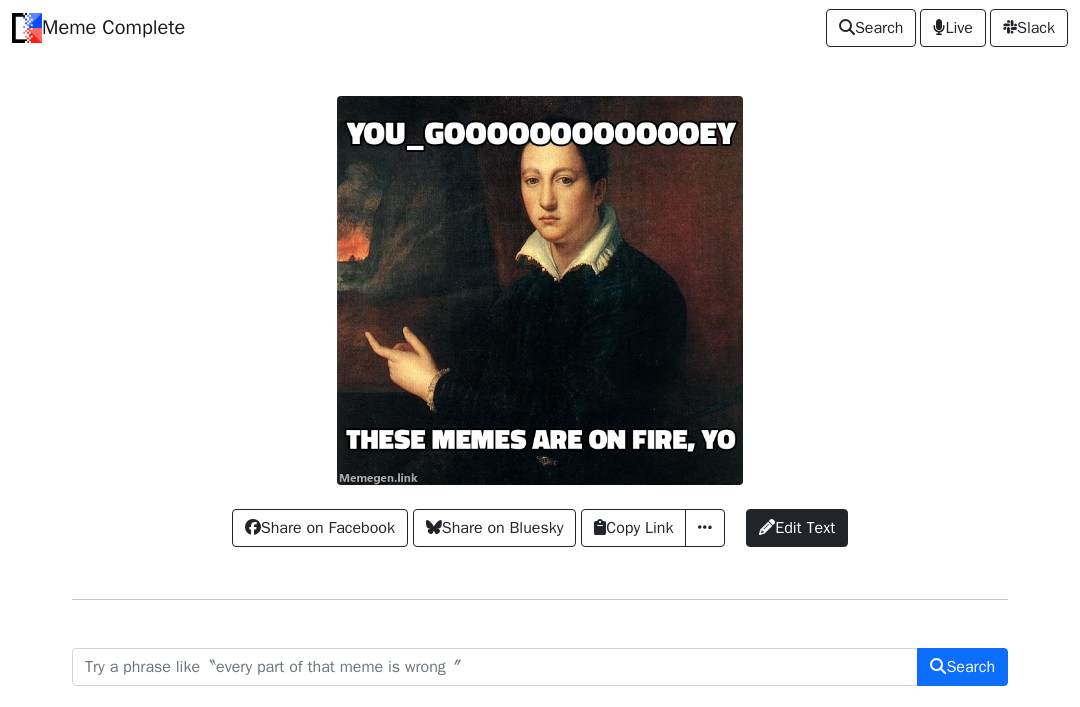 scroll, scrollTop: 0, scrollLeft: 0, axis: both 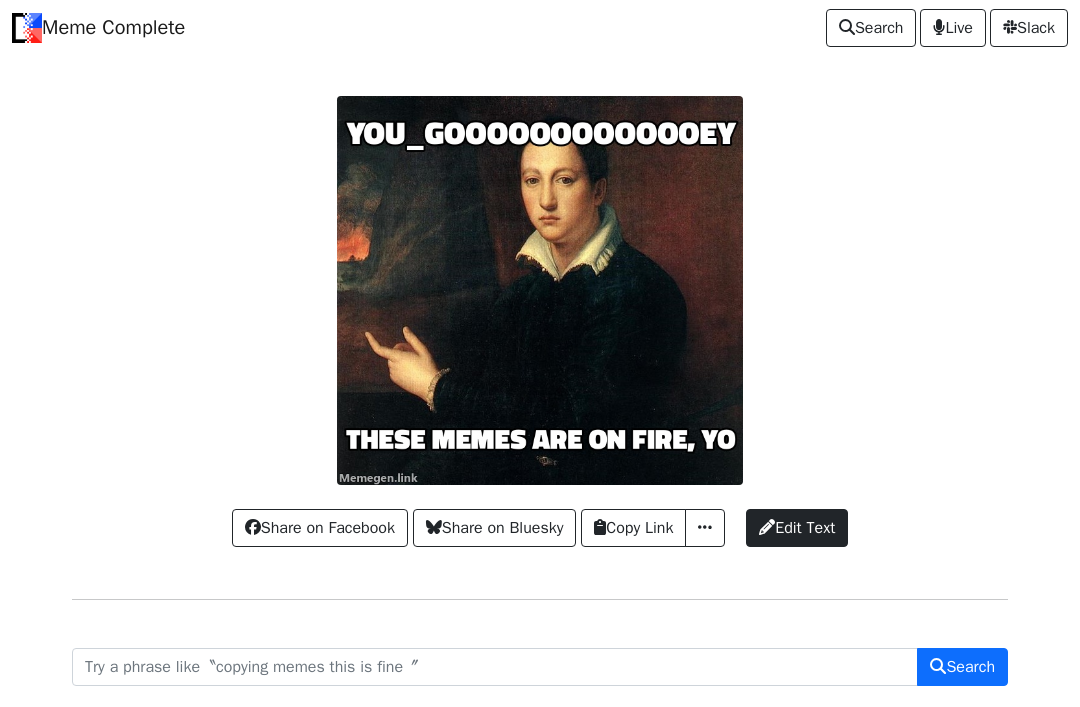 click at bounding box center [540, 290] 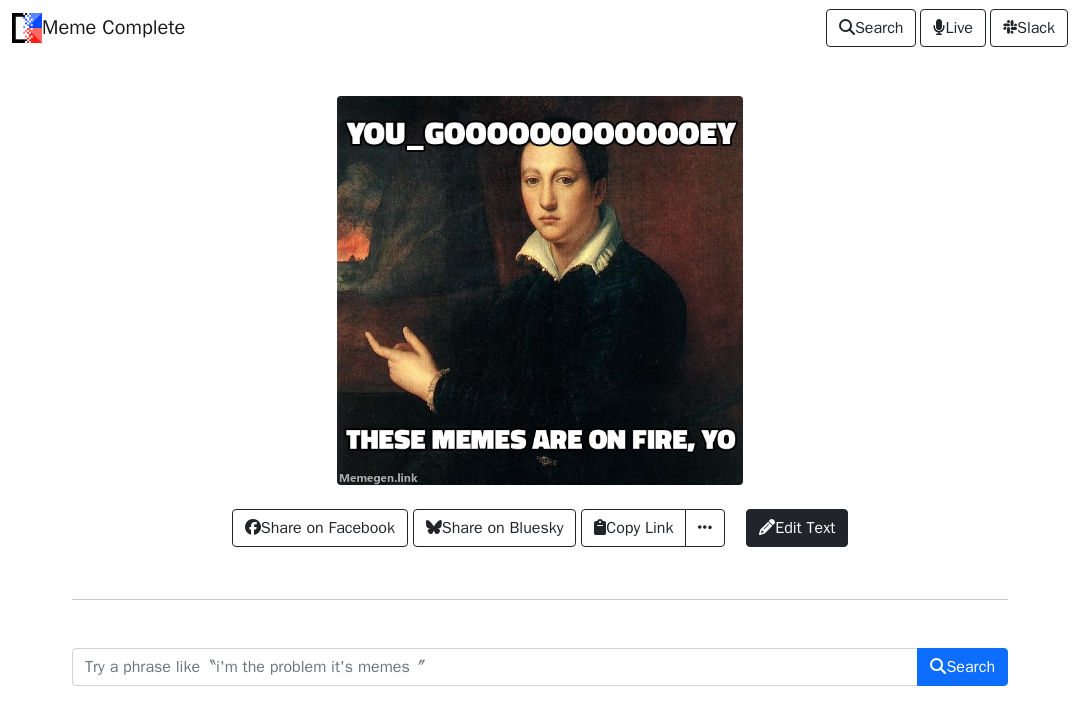 click at bounding box center [705, 528] 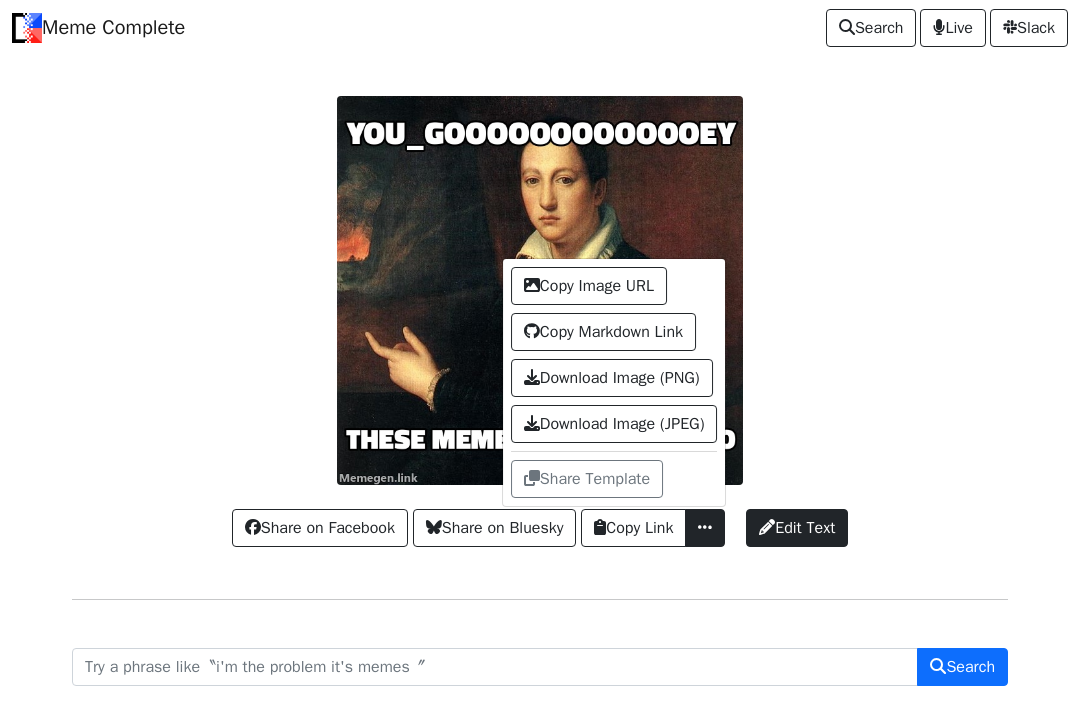 click at bounding box center [705, 527] 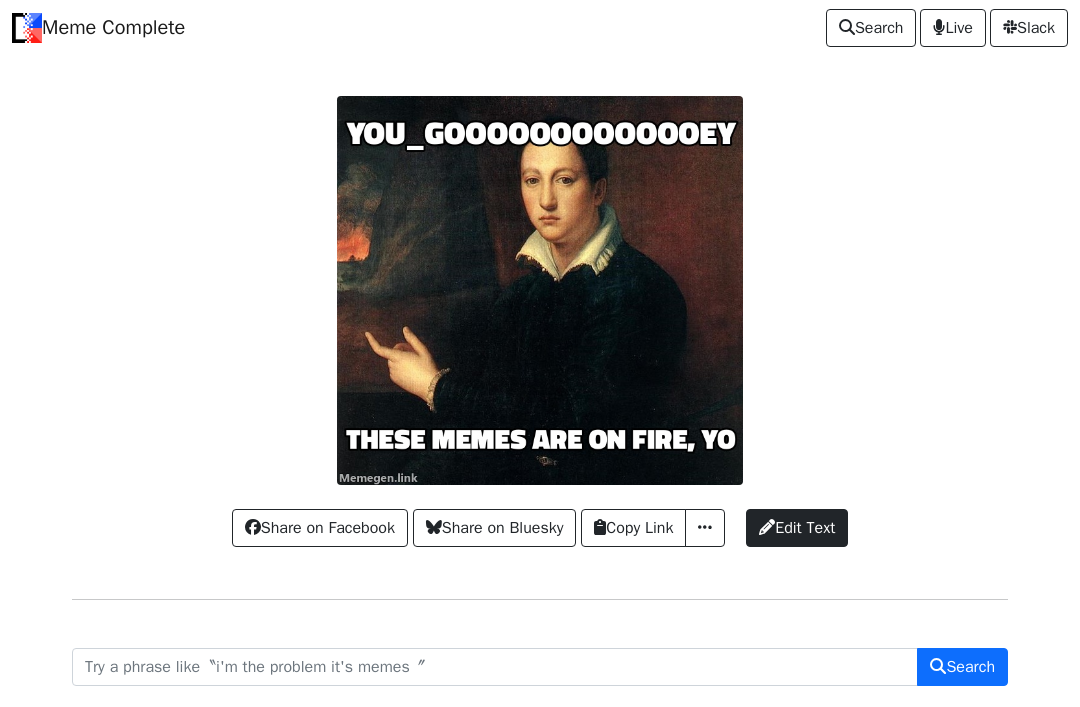 click on "Live" at bounding box center (952, 28) 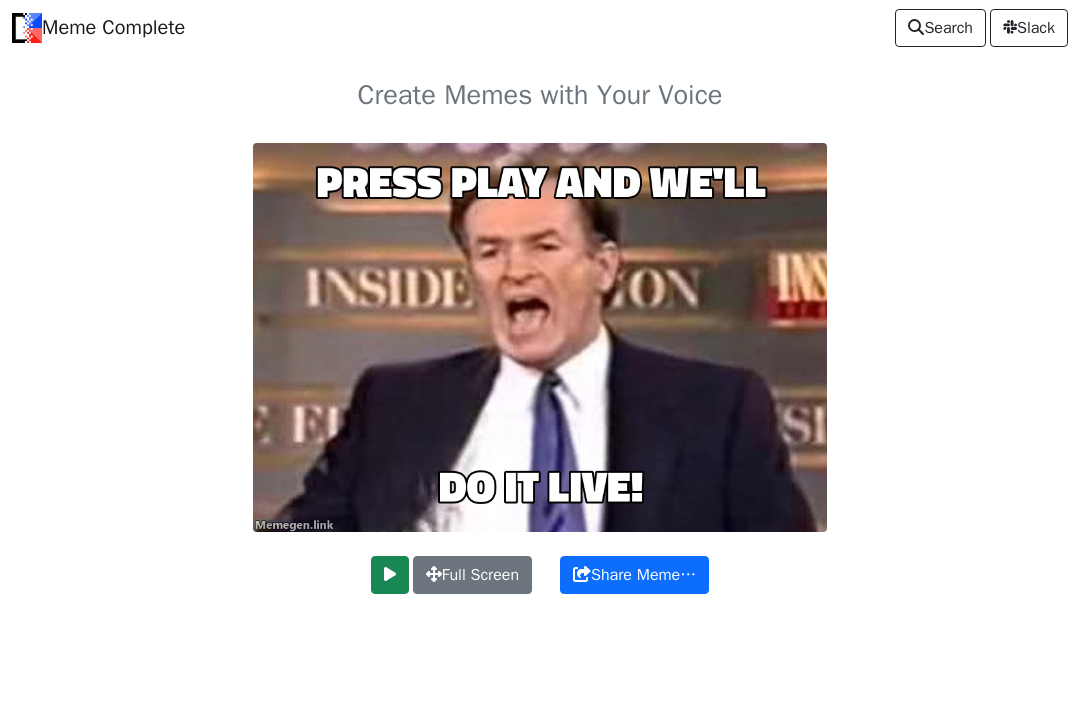 scroll, scrollTop: 0, scrollLeft: 0, axis: both 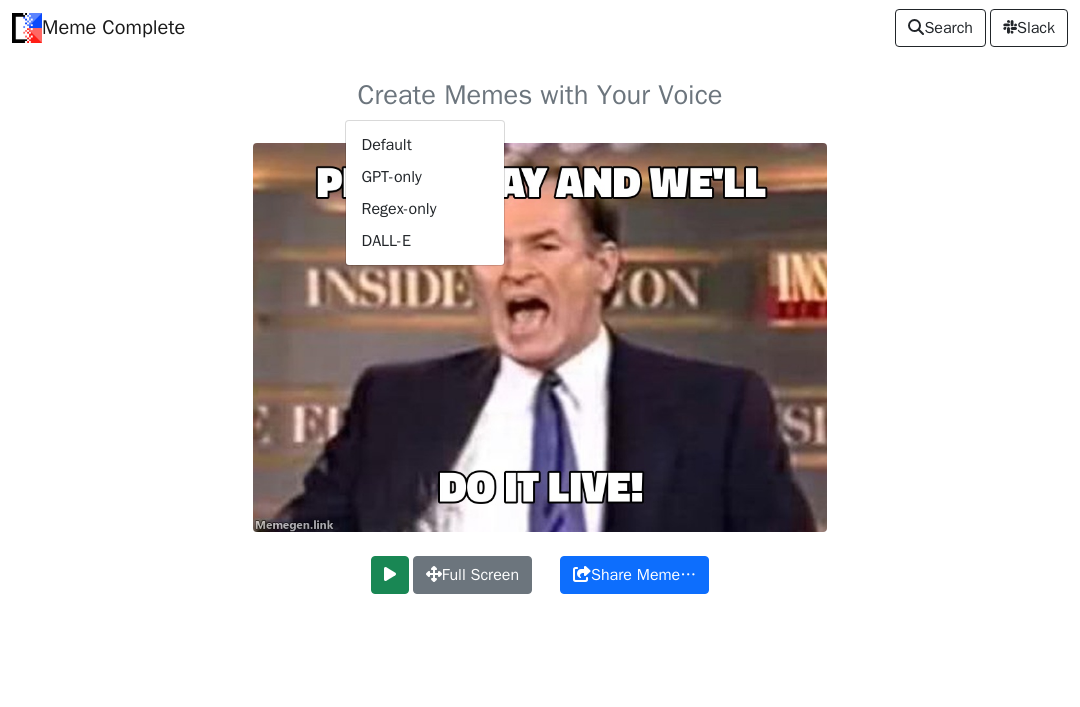 click on "Meme Complete
Search
Slack" at bounding box center (540, 28) 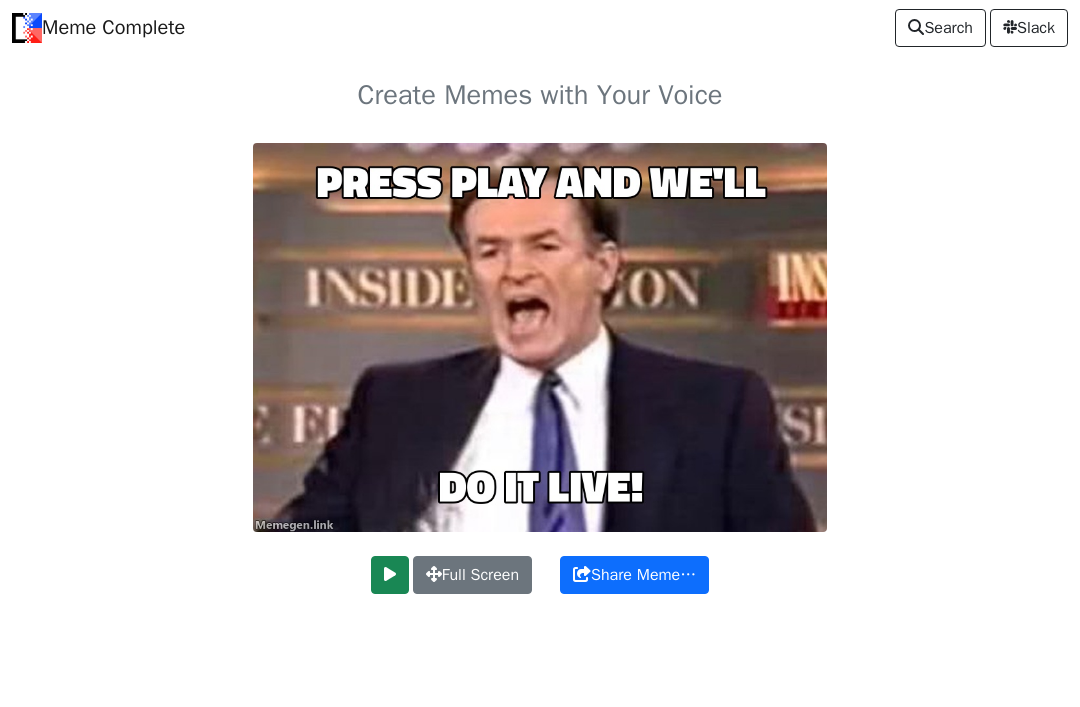 click on "Full Screen
Share Meme…" at bounding box center [540, 563] 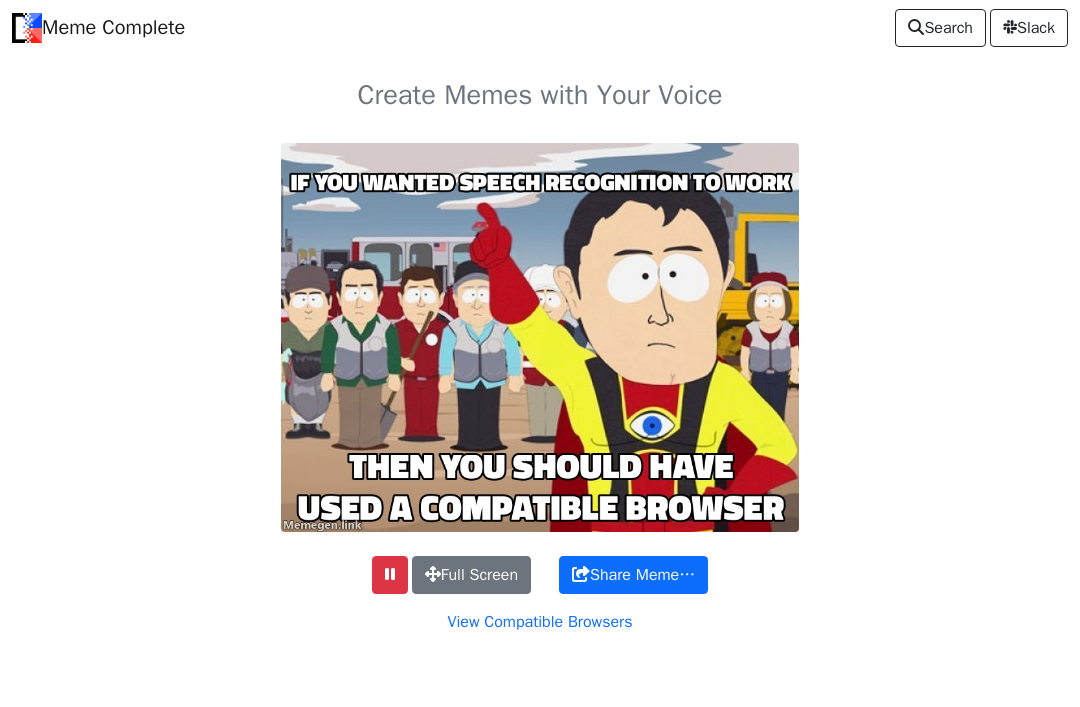click at bounding box center (390, 575) 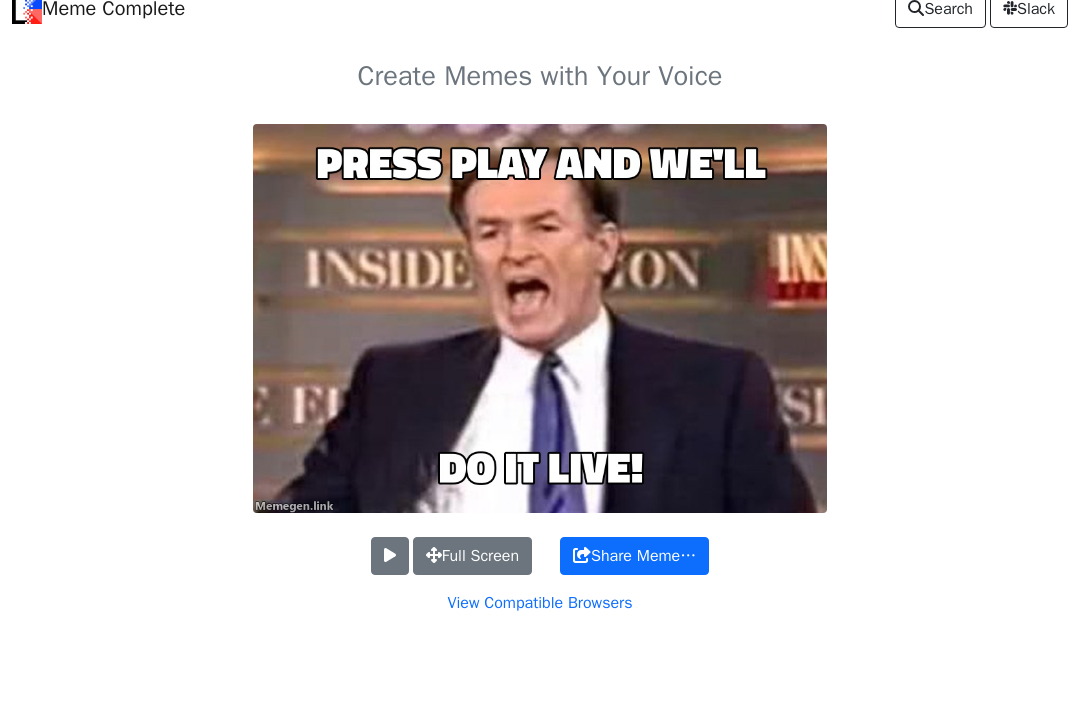 scroll, scrollTop: 0, scrollLeft: 0, axis: both 